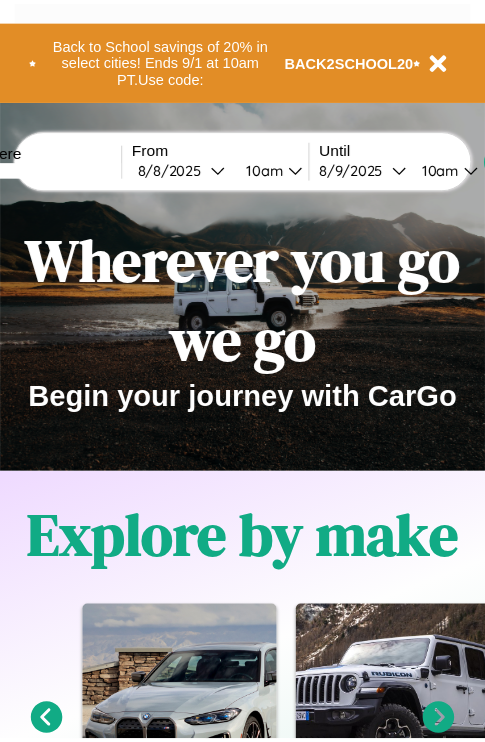 scroll, scrollTop: 0, scrollLeft: 0, axis: both 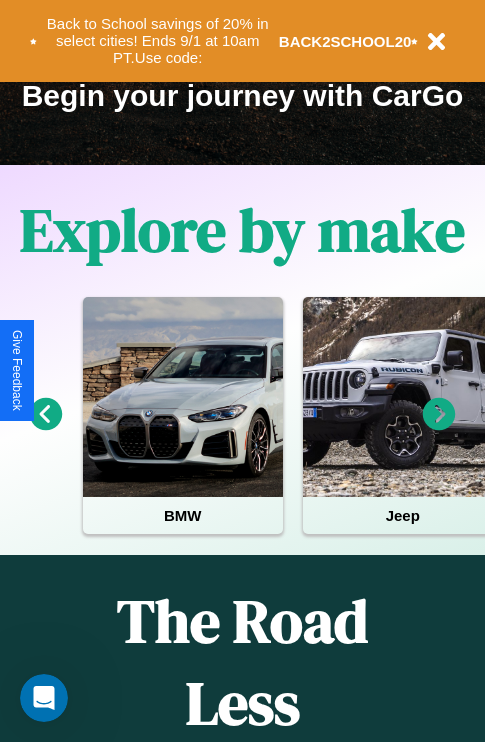 click 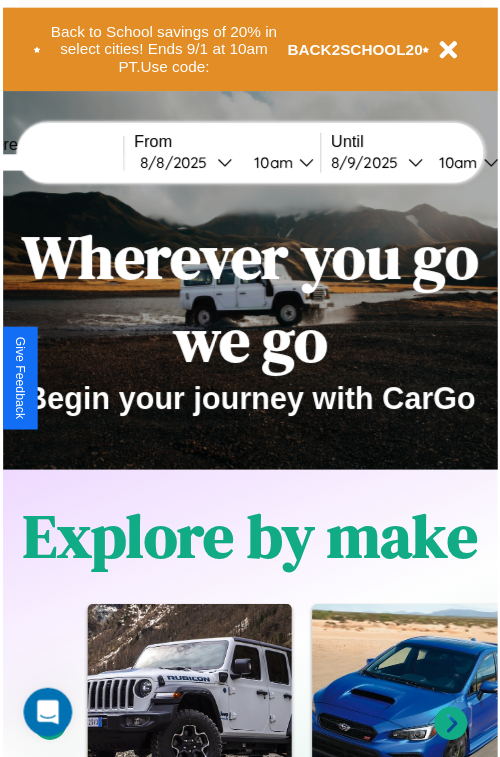 scroll, scrollTop: 0, scrollLeft: 0, axis: both 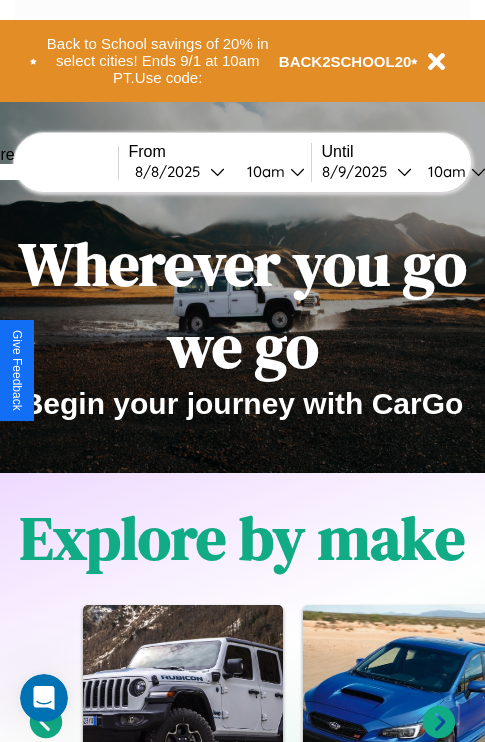 click at bounding box center [43, 172] 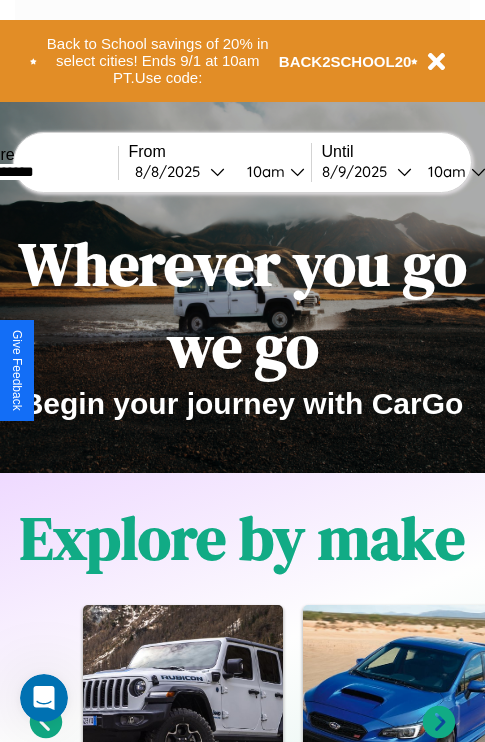 type on "**********" 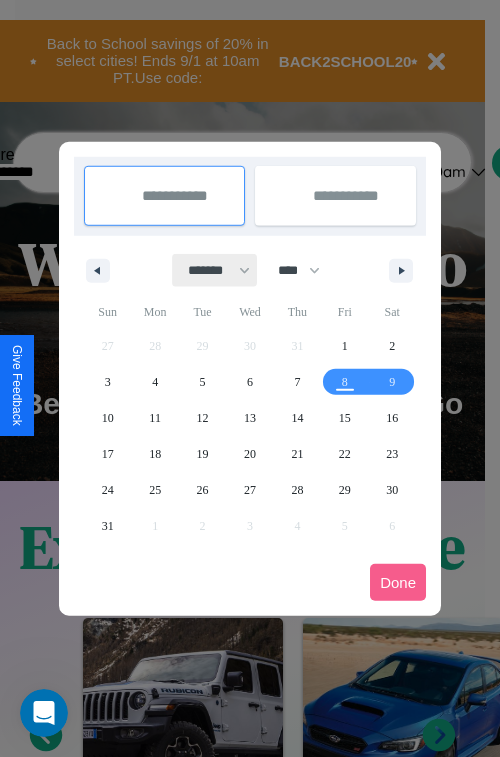 click on "******* ******** ***** ***** *** **** **** ****** ********* ******* ******** ********" at bounding box center [215, 270] 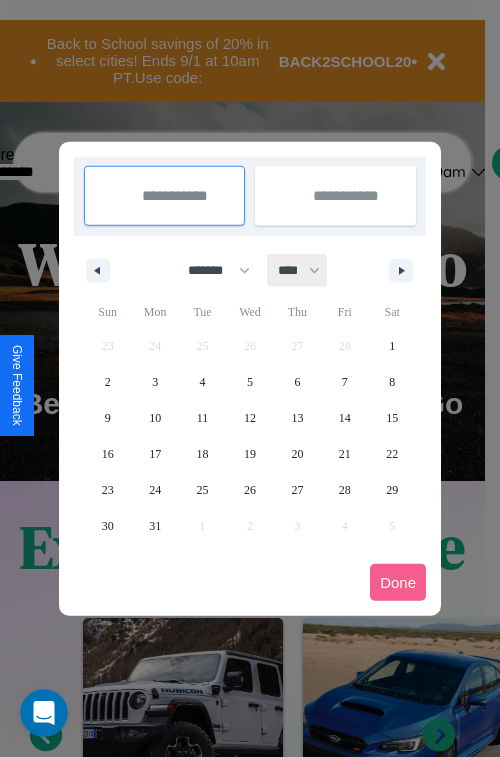 click on "**** **** **** **** **** **** **** **** **** **** **** **** **** **** **** **** **** **** **** **** **** **** **** **** **** **** **** **** **** **** **** **** **** **** **** **** **** **** **** **** **** **** **** **** **** **** **** **** **** **** **** **** **** **** **** **** **** **** **** **** **** **** **** **** **** **** **** **** **** **** **** **** **** **** **** **** **** **** **** **** **** **** **** **** **** **** **** **** **** **** **** **** **** **** **** **** **** **** **** **** **** **** **** **** **** **** **** **** **** **** **** **** **** **** **** **** **** **** **** **** ****" at bounding box center [298, 270] 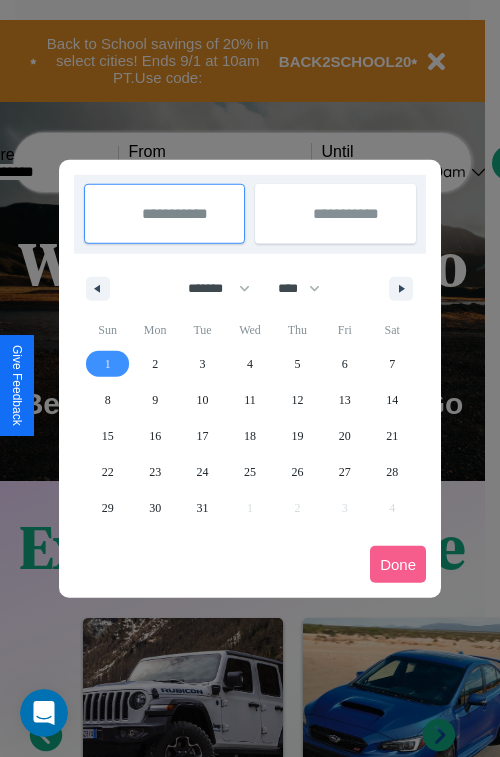 click on "1" at bounding box center [108, 364] 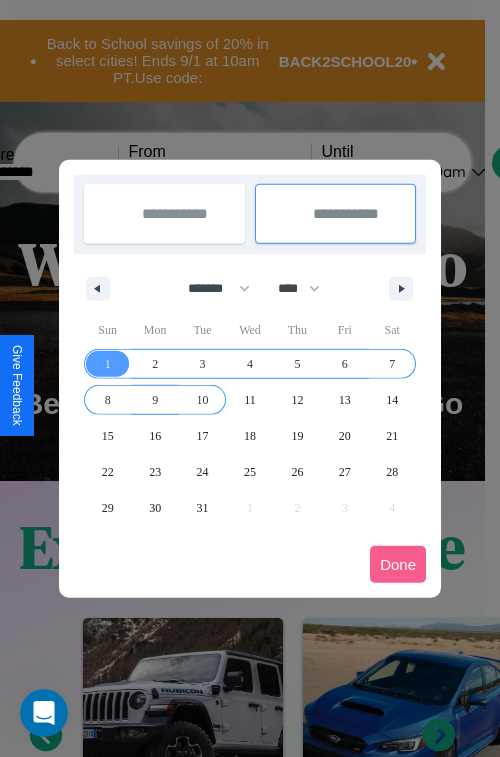 click on "10" at bounding box center [203, 400] 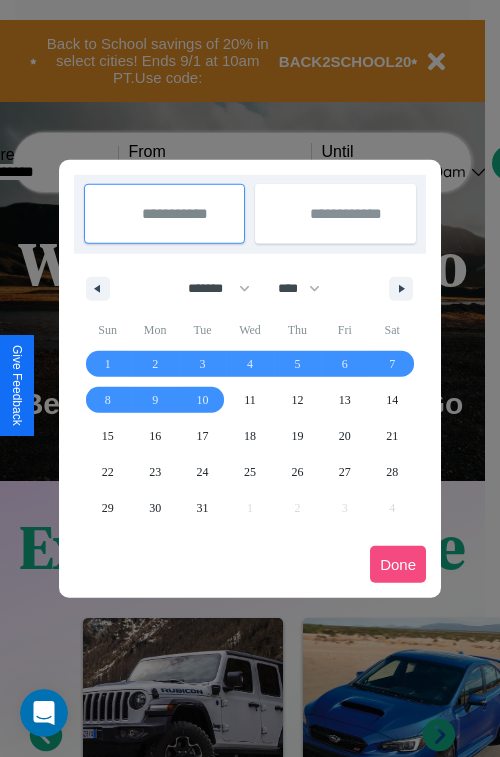 click on "Done" at bounding box center [398, 564] 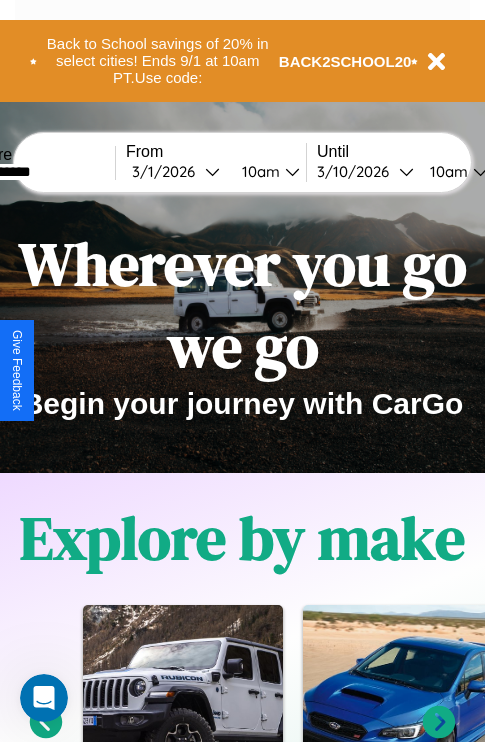 click on "10am" at bounding box center [446, 171] 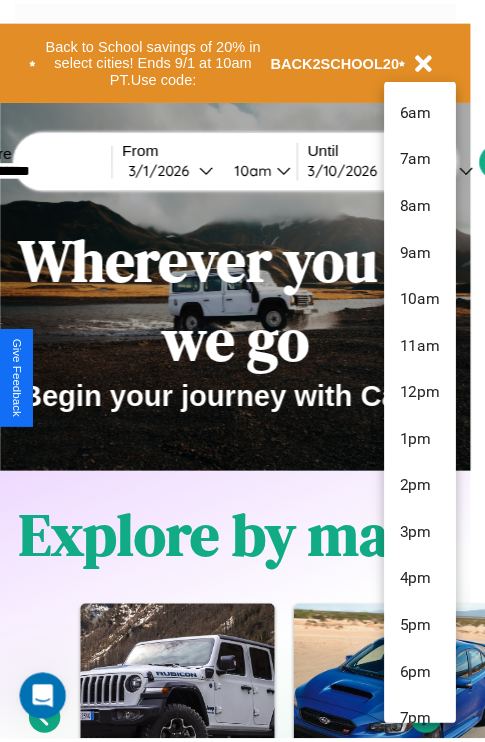 scroll, scrollTop: 163, scrollLeft: 0, axis: vertical 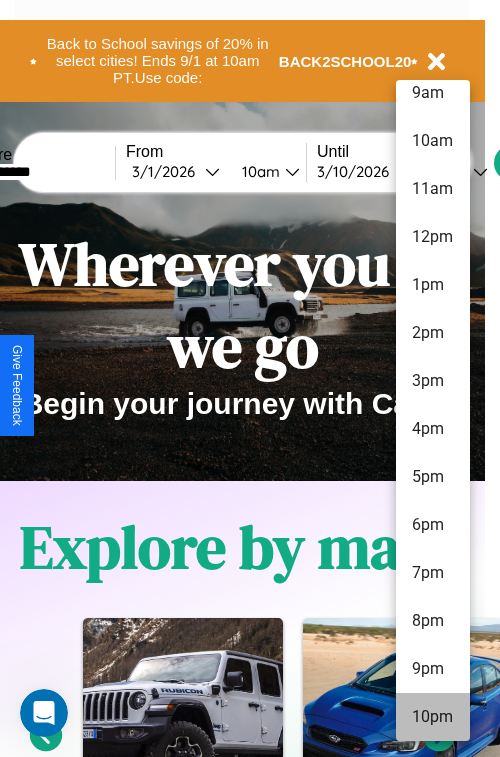 click on "10pm" at bounding box center (433, 717) 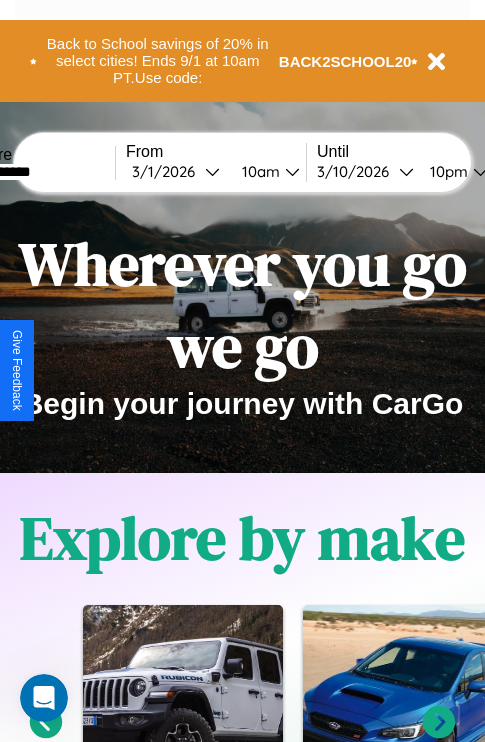 scroll, scrollTop: 0, scrollLeft: 70, axis: horizontal 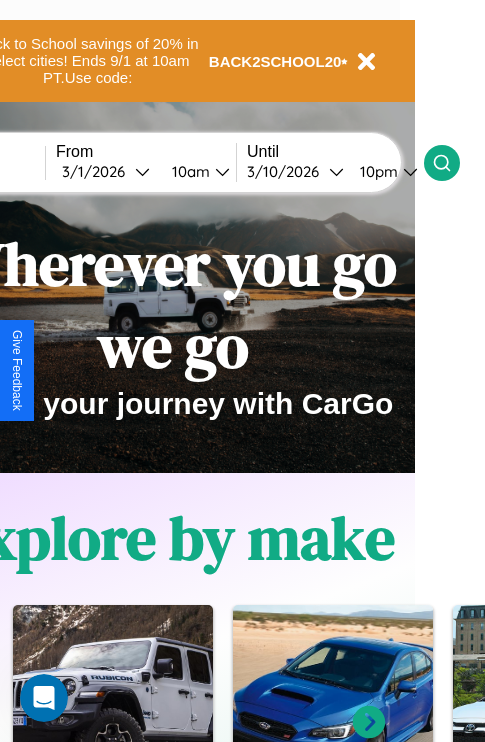 click 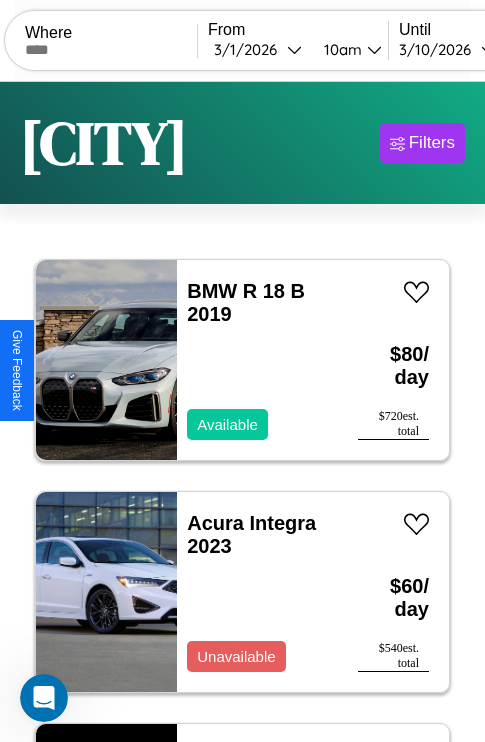 scroll, scrollTop: 95, scrollLeft: 0, axis: vertical 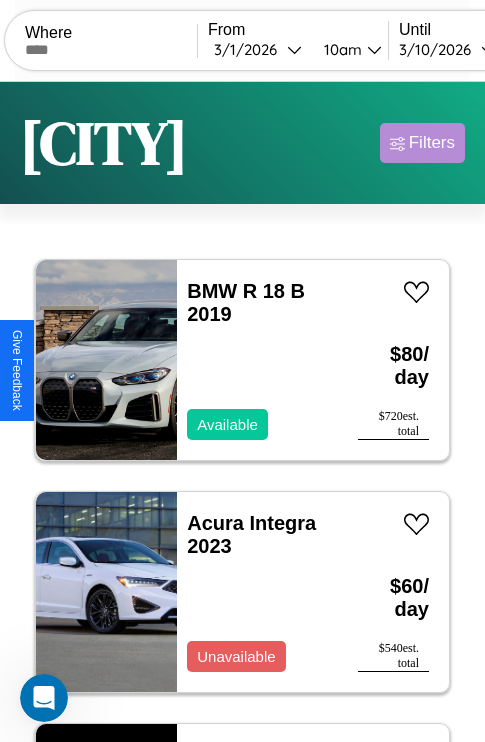 click on "Filters" at bounding box center [432, 143] 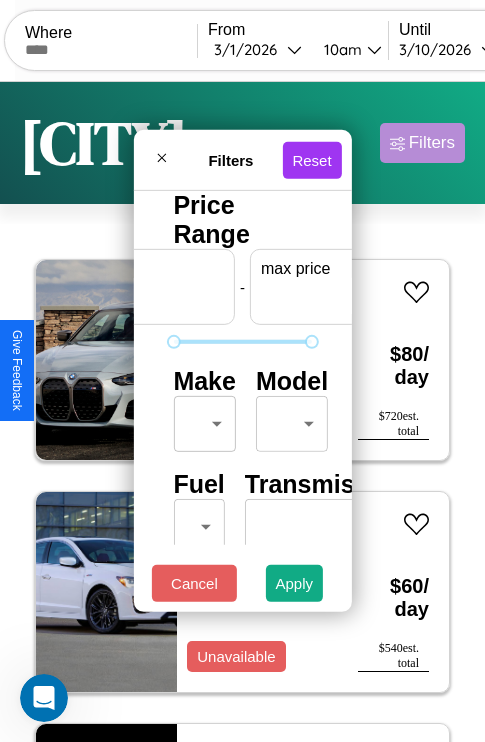 scroll, scrollTop: 0, scrollLeft: 124, axis: horizontal 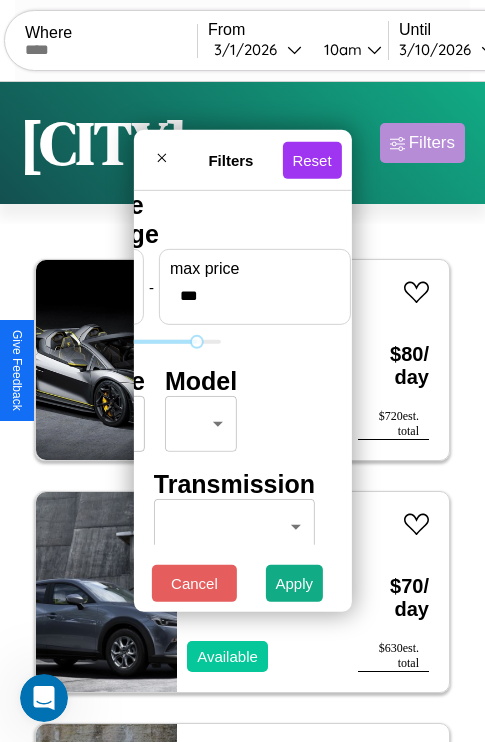type on "***" 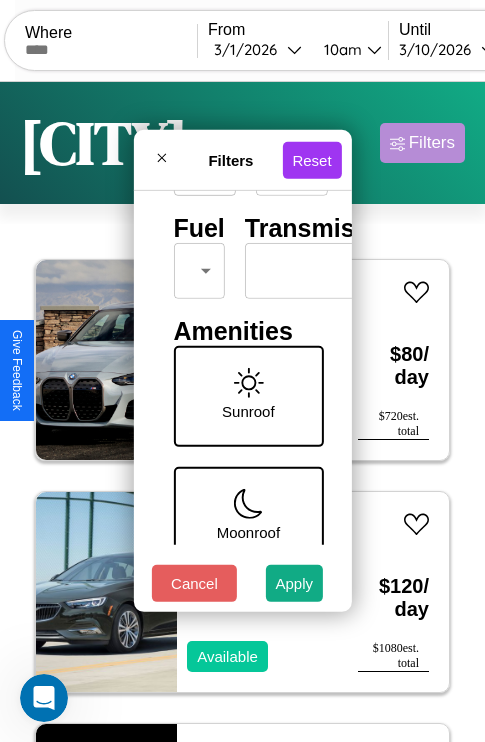 scroll, scrollTop: 288, scrollLeft: 0, axis: vertical 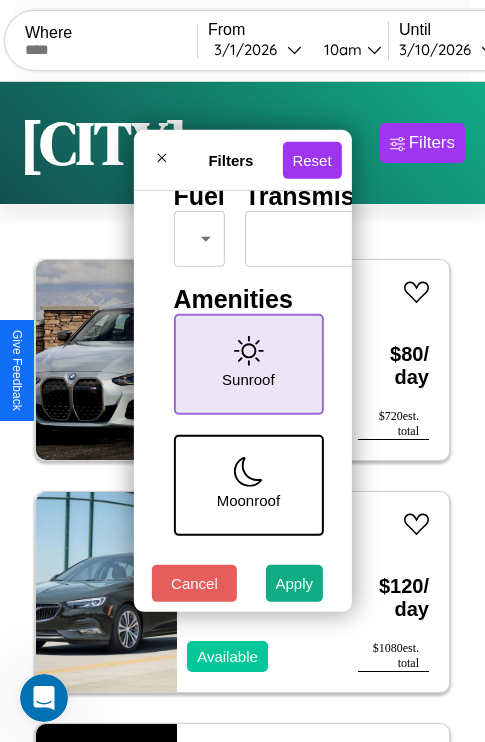 type on "**" 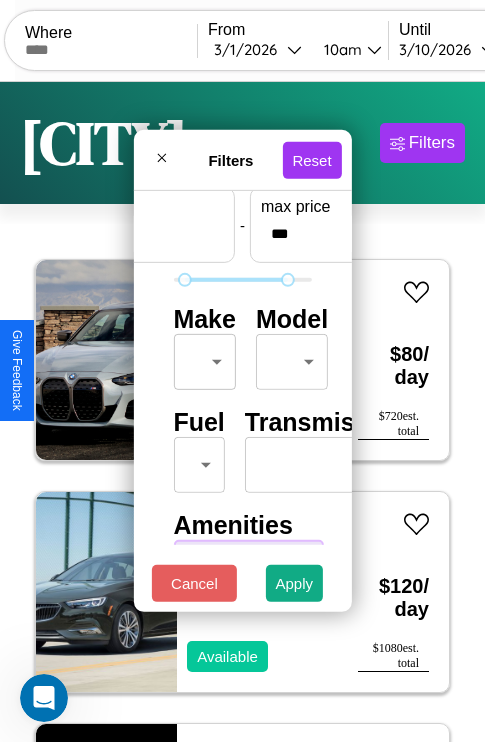 scroll, scrollTop: 59, scrollLeft: 0, axis: vertical 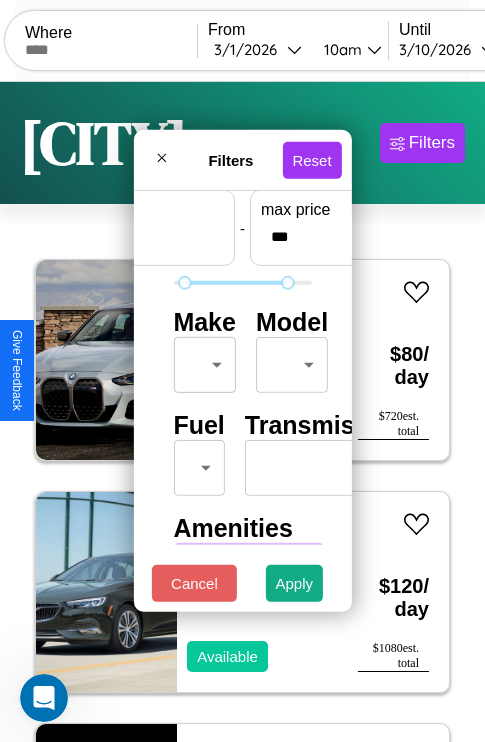 click on "CarGo Where From 3 / 1 / 2026 10am Until 3 / 10 / 2026 10pm Become a Host Login Sign Up Los Angeles Filters 133  cars in this area These cars can be picked up in this city. BMW   R 18 B   2019 Available $ 80  / day $ 720  est. total Buick   Regal TourX   2014 Available $ 120  / day $ 1080  est. total Lamborghini   Aventador   2018 Available $ 130  / day $ 1170  est. total Toyota   Tacoma   2022 Available $ 40  / day $ 360  est. total Aston Martin   DBX   2019 Available $ 120  / day $ 1080  est. total Jeep   CJ-5   2020 Available $ 170  / day $ 1530  est. total Jaguar   XJ8   2021 Unavailable $ 60  / day $ 540  est. total Volkswagen   Atlas Cross Sport   2014 Unavailable $ 160  / day $ 1440  est. total Hyundai   Ioniq 6   2022 Available $ 190  / day $ 1710  est. total Maserati   Grancabrio   2016 Available $ 100  / day $ 900  est. total BMW   525iA   2024 Available $ 200  / day $ 1800  est. total Alfa Romeo   Milano   2019 Available $ 30  / day $ 270  est. total Land Rover   LR4   2016 Available $ 150  / day $" at bounding box center [242, 412] 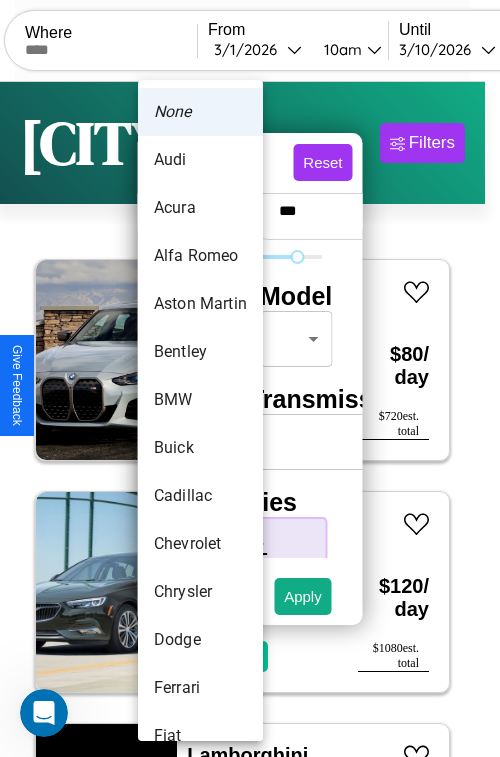 click on "Bentley" at bounding box center (200, 352) 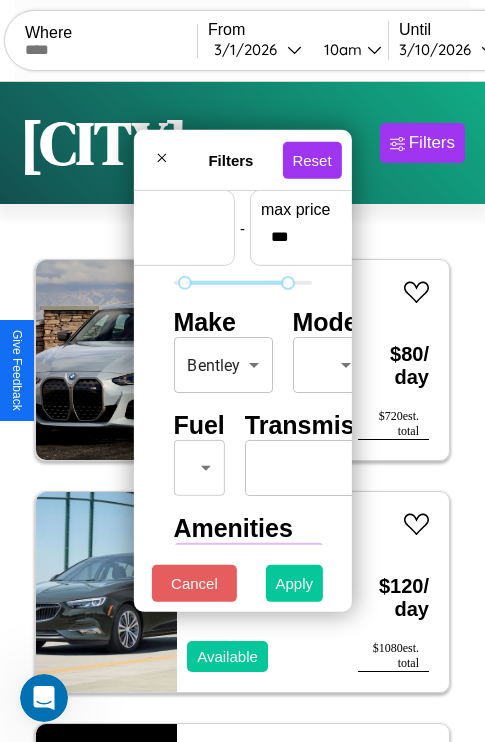 click on "Apply" at bounding box center [295, 583] 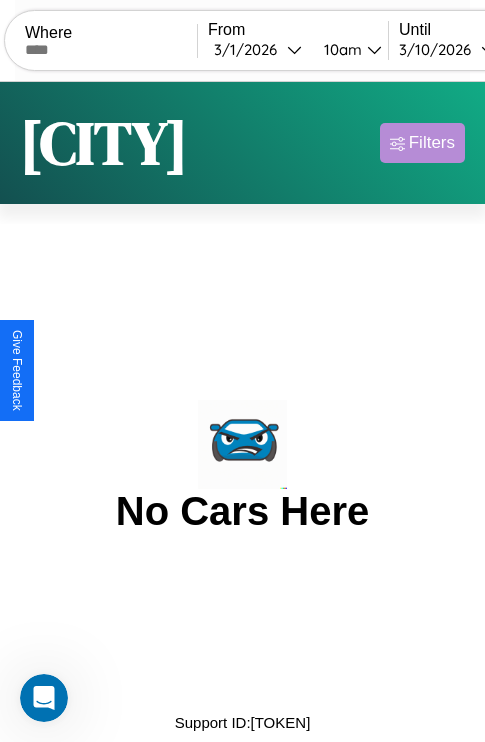 click on "Filters" at bounding box center (432, 143) 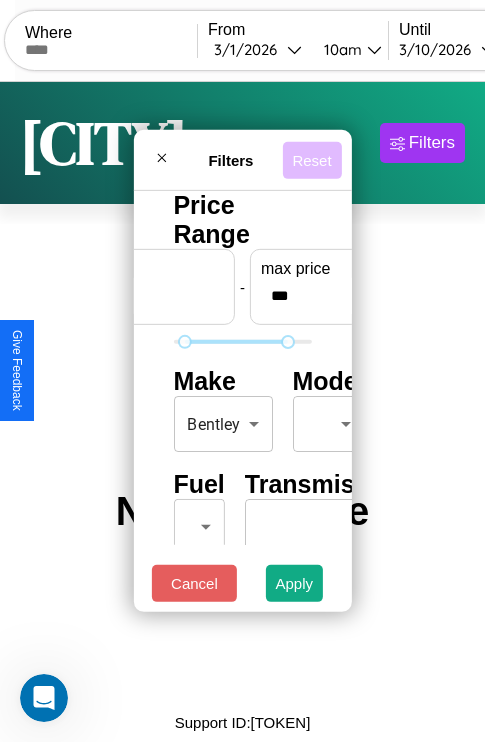 click on "Reset" at bounding box center [311, 159] 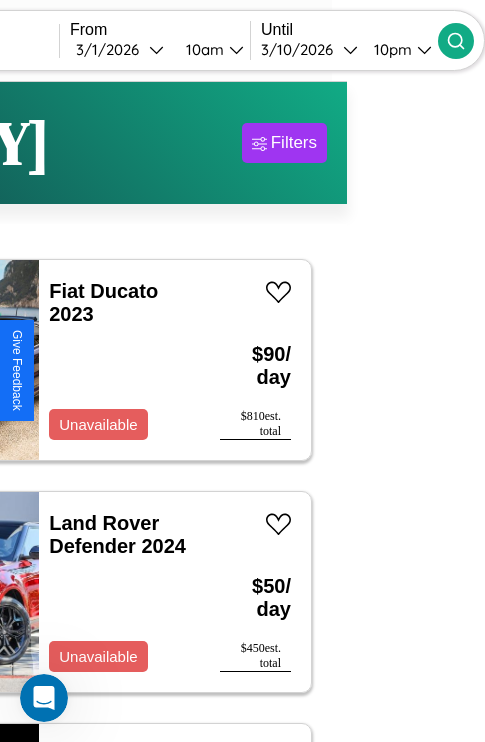 type on "*****" 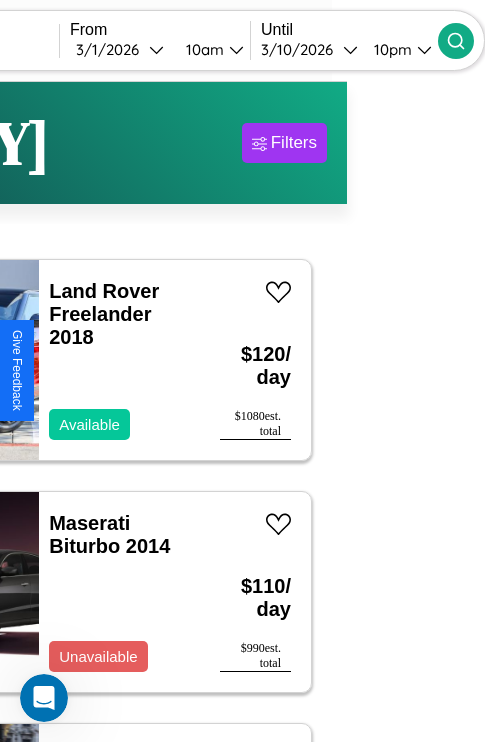 scroll, scrollTop: 49, scrollLeft: 101, axis: both 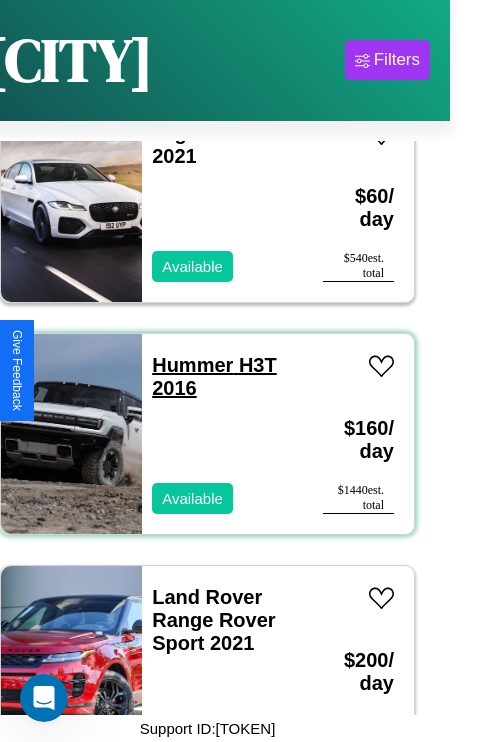 click on "Hummer   H3T   2016" at bounding box center (214, 376) 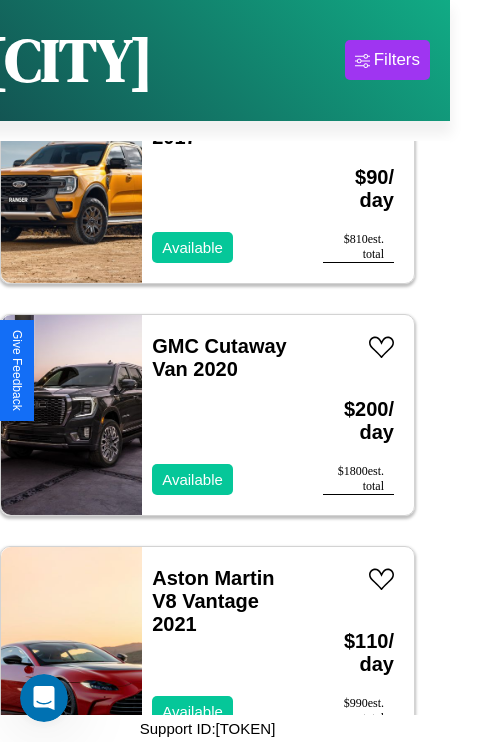 scroll, scrollTop: 1467, scrollLeft: 0, axis: vertical 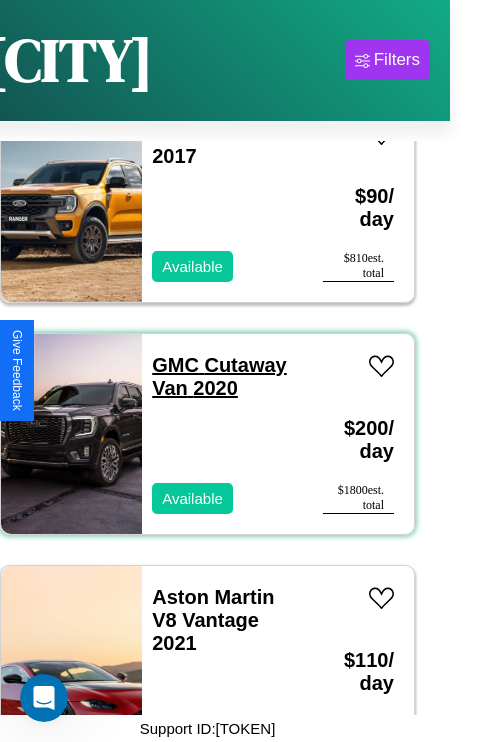 click on "GMC   Cutaway Van   2020" at bounding box center [219, 376] 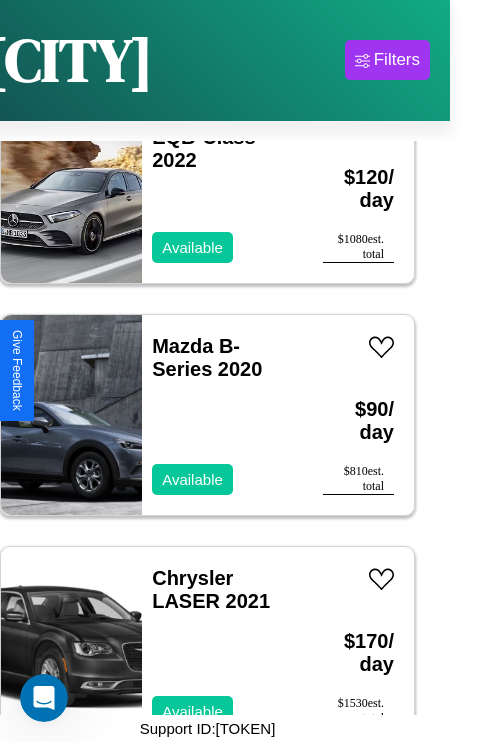 scroll, scrollTop: 22811, scrollLeft: 0, axis: vertical 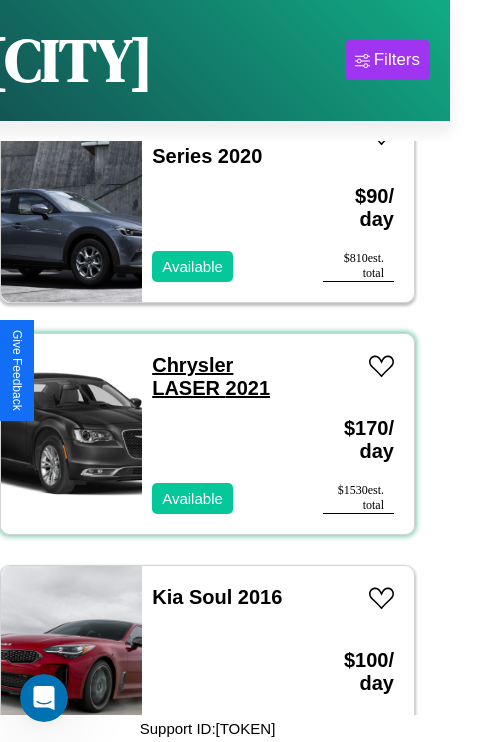 click on "Chrysler   LASER   2021" at bounding box center (211, 376) 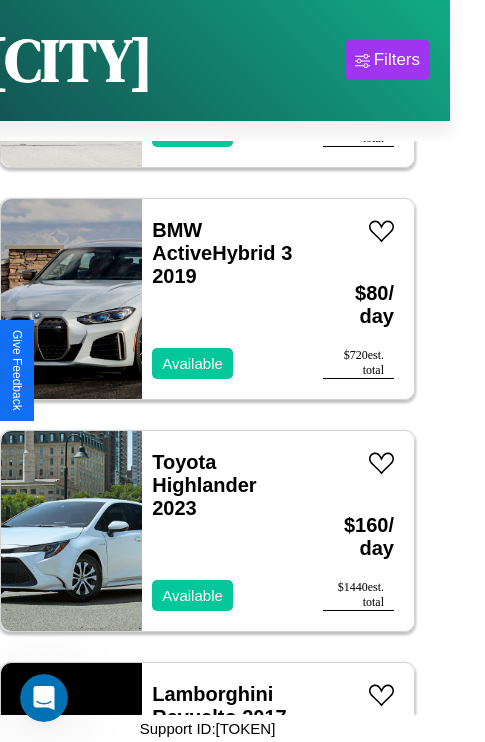 scroll, scrollTop: 14850, scrollLeft: 0, axis: vertical 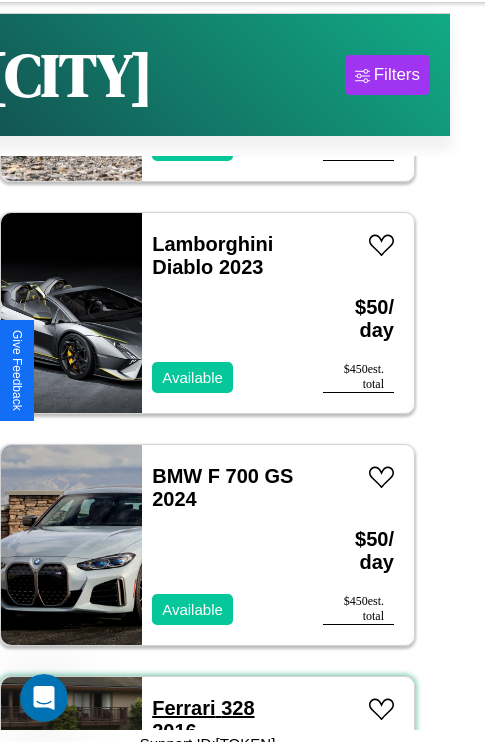 click on "Ferrari   328   2016" at bounding box center [203, 719] 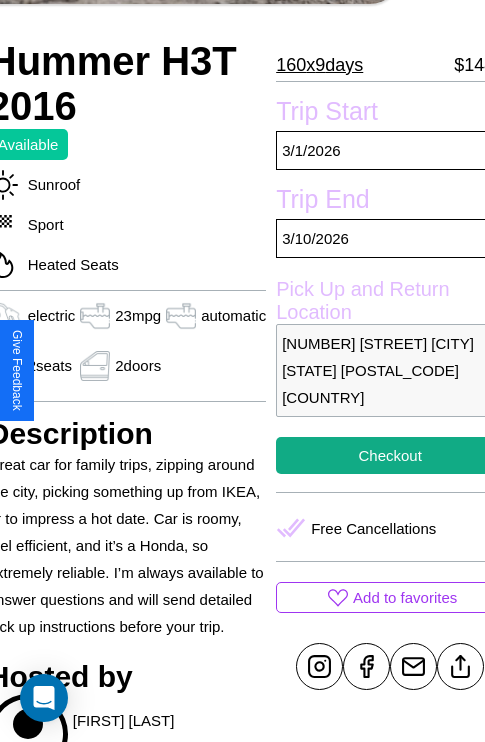 scroll, scrollTop: 498, scrollLeft: 96, axis: both 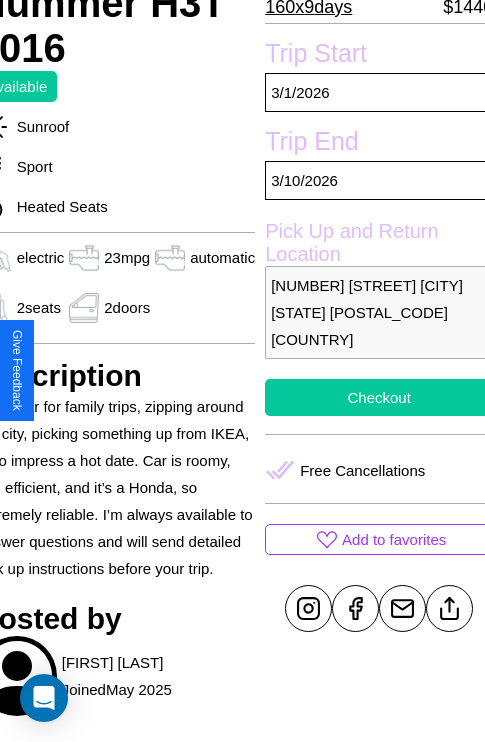 click on "Checkout" at bounding box center (379, 397) 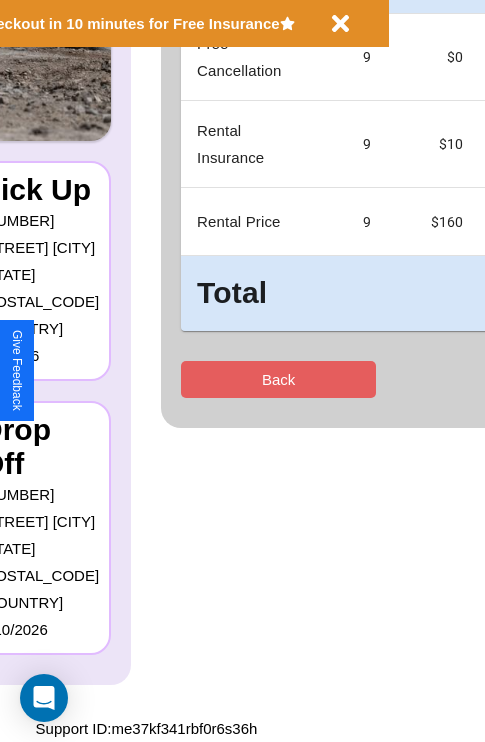 scroll, scrollTop: 0, scrollLeft: 0, axis: both 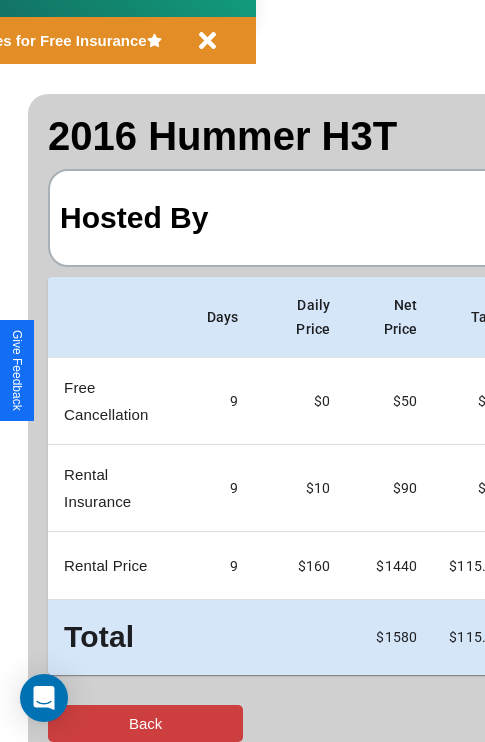 click on "Back" at bounding box center [145, 723] 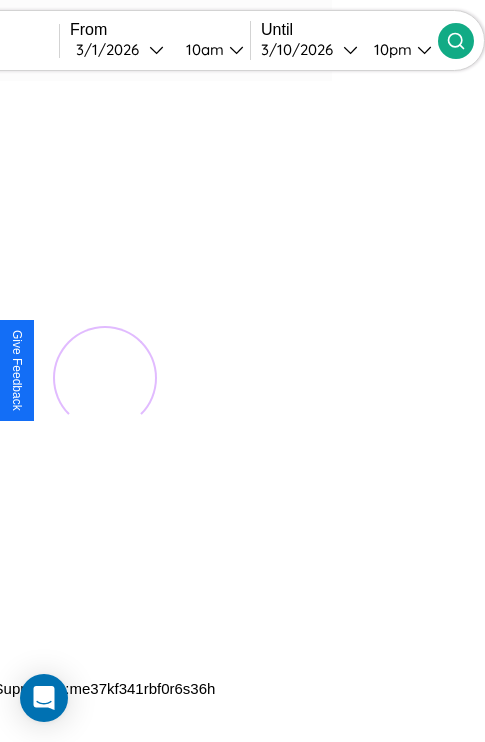 scroll, scrollTop: 0, scrollLeft: 0, axis: both 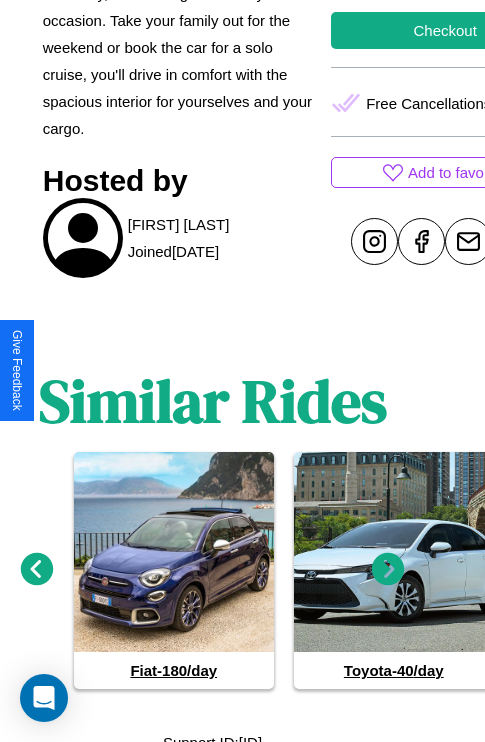 click 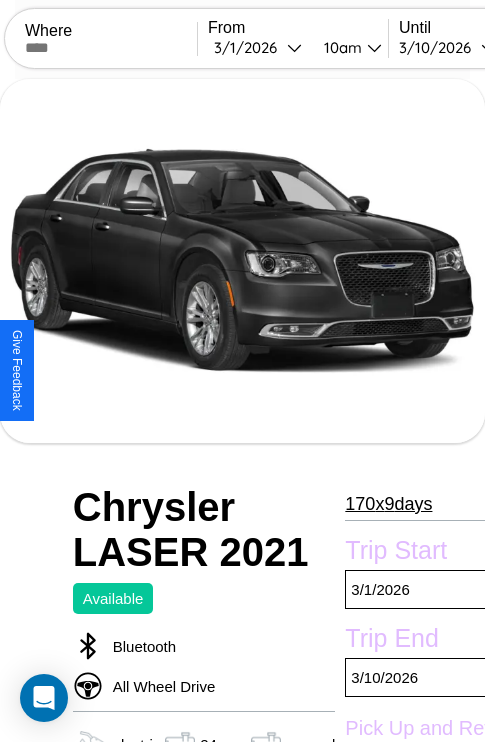 scroll, scrollTop: 499, scrollLeft: 80, axis: both 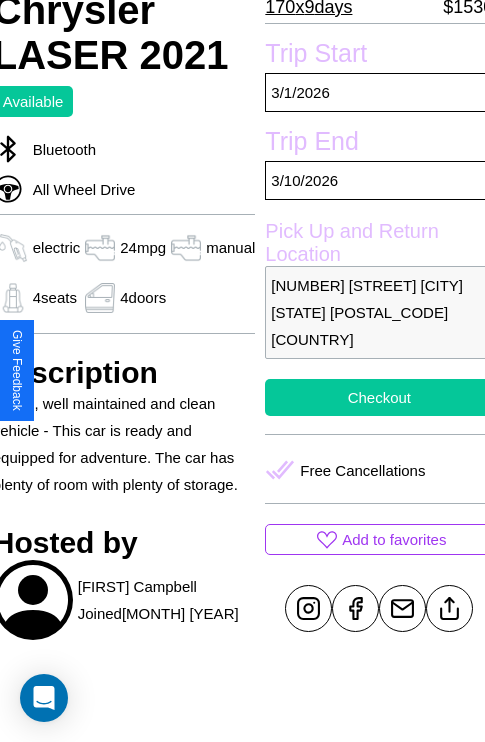 click on "Checkout" at bounding box center (379, 397) 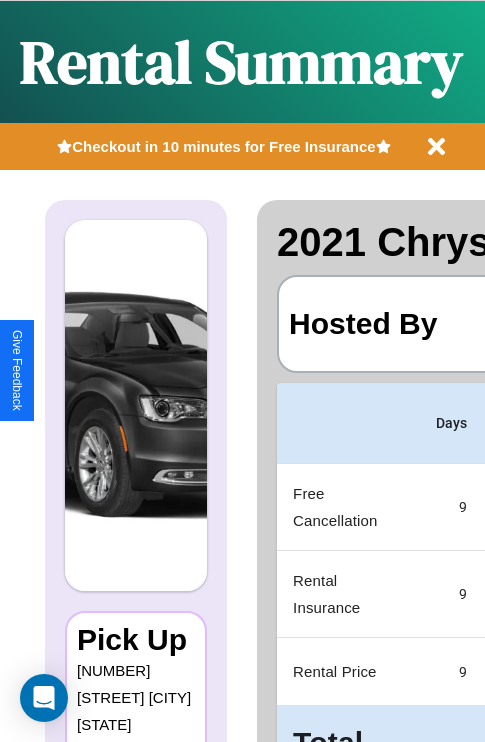 scroll, scrollTop: 0, scrollLeft: 378, axis: horizontal 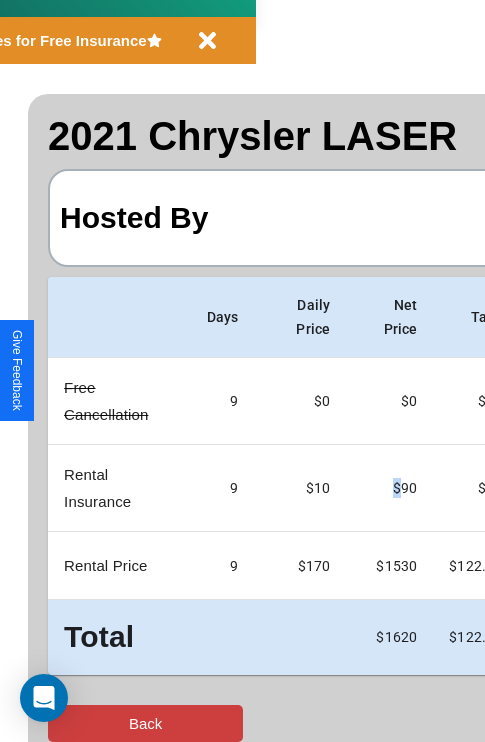 click on "Back" at bounding box center [145, 723] 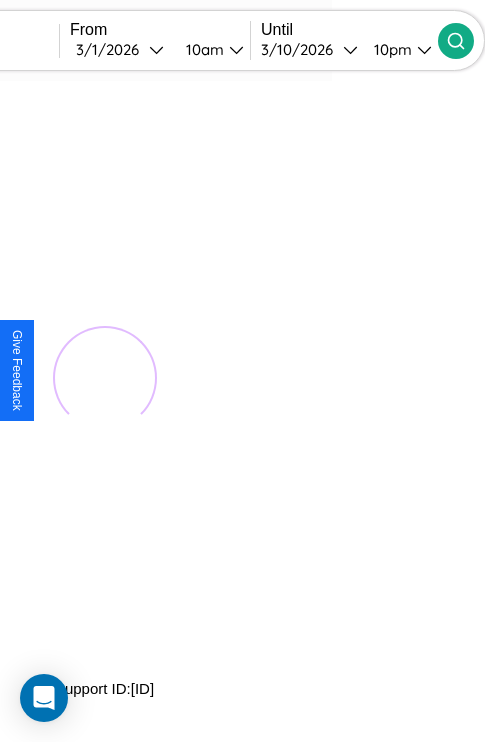 scroll, scrollTop: 0, scrollLeft: 0, axis: both 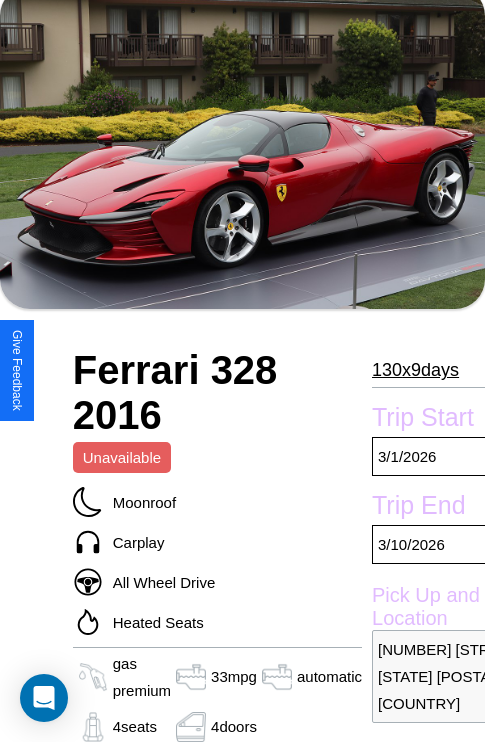 click on "130  x  9  days" at bounding box center (415, 370) 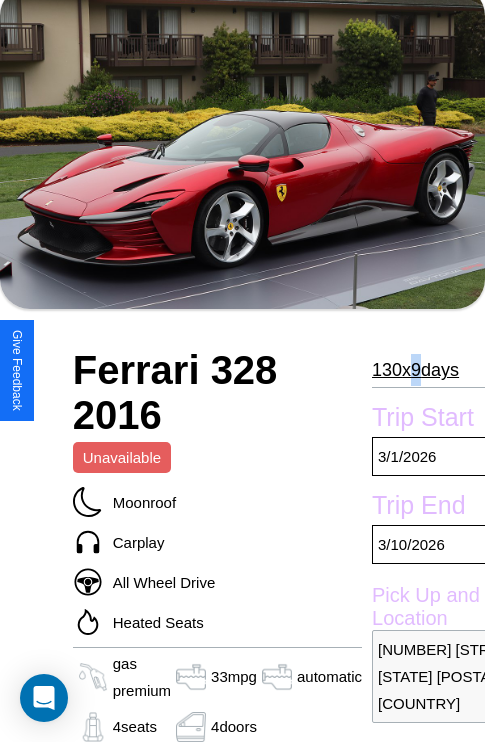click on "130  x  9  days" at bounding box center (415, 370) 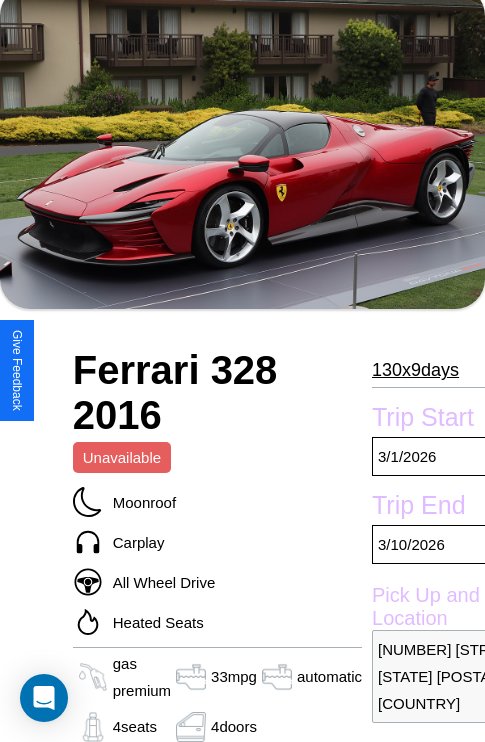 click on "130  x  9  days" at bounding box center [415, 370] 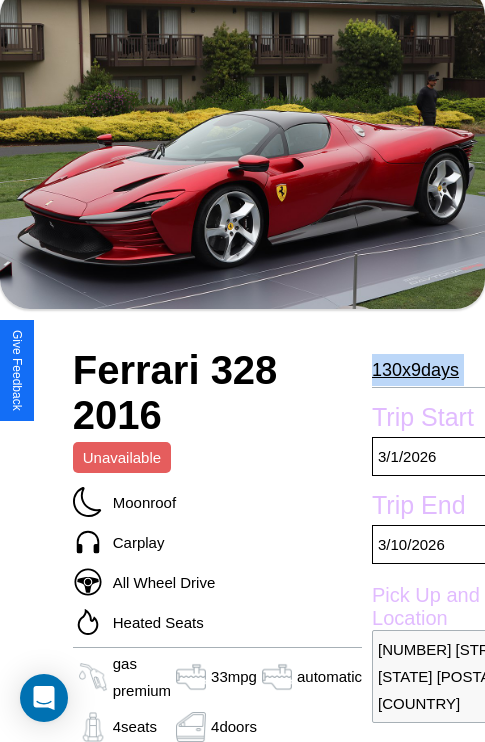 click on "130  x  9  days" at bounding box center [415, 370] 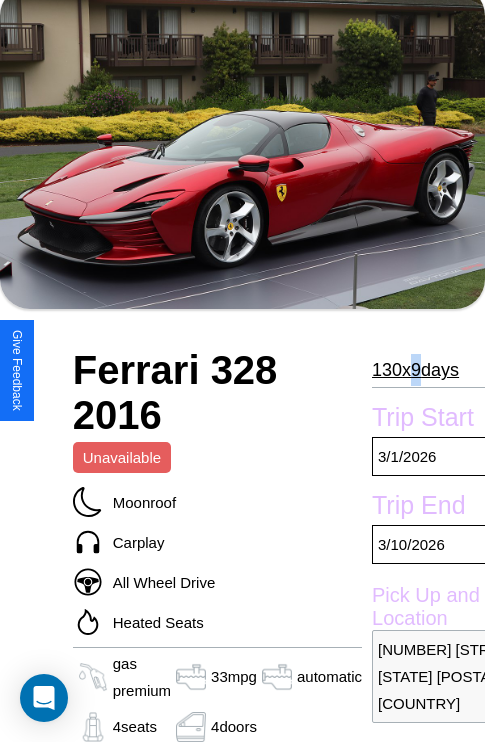 click on "130  x  9  days" at bounding box center (415, 370) 